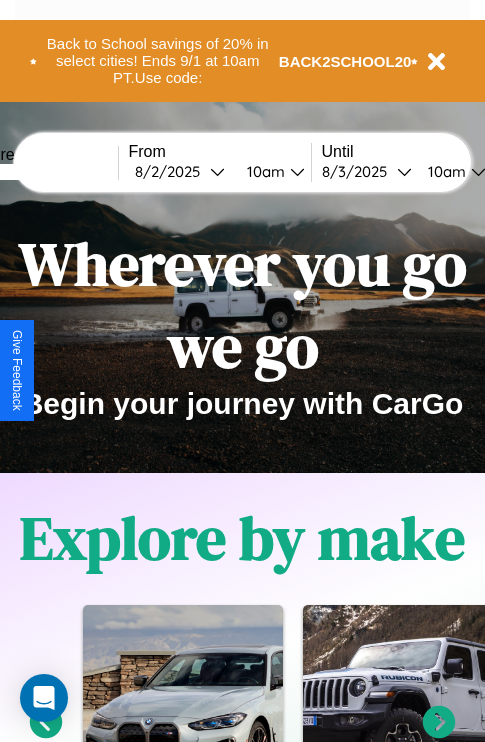 scroll, scrollTop: 2423, scrollLeft: 0, axis: vertical 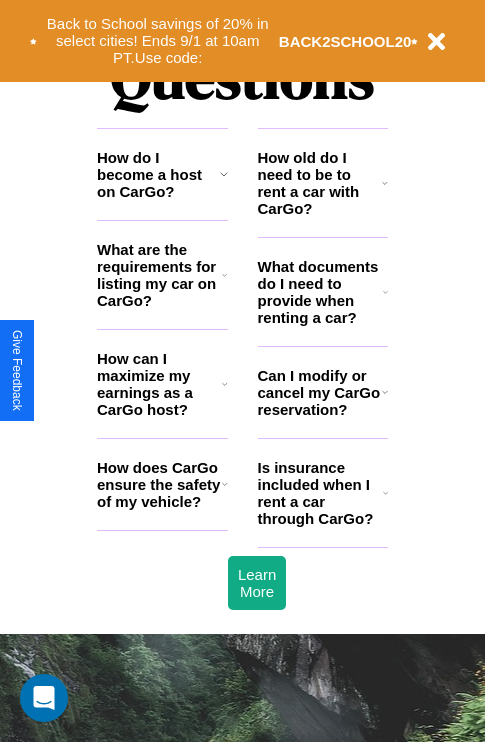 click 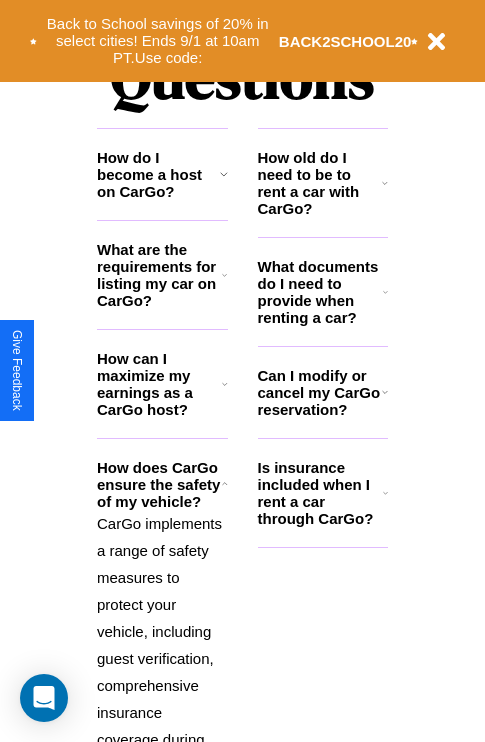 click on "Can I modify or cancel my CarGo reservation?" at bounding box center [320, 392] 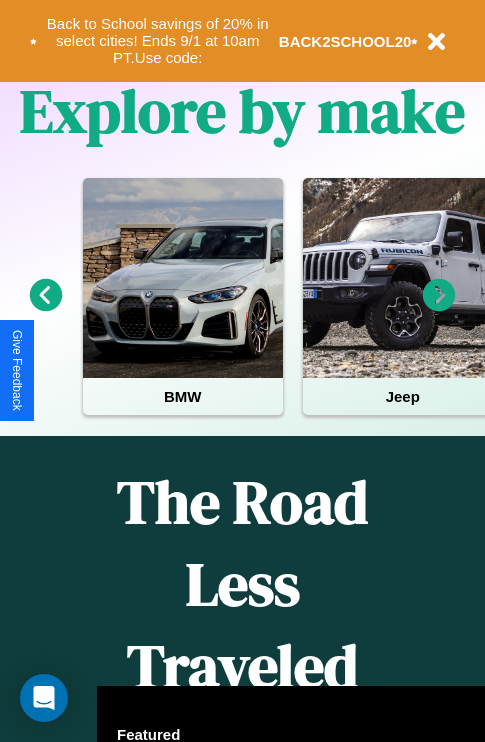scroll, scrollTop: 308, scrollLeft: 0, axis: vertical 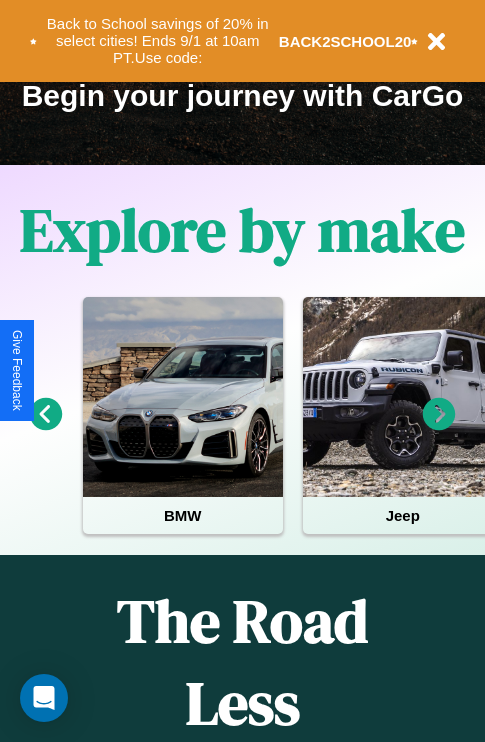 click 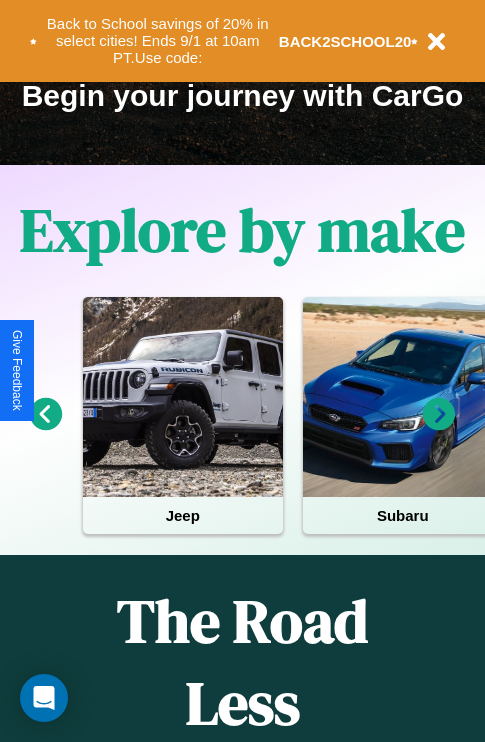 click 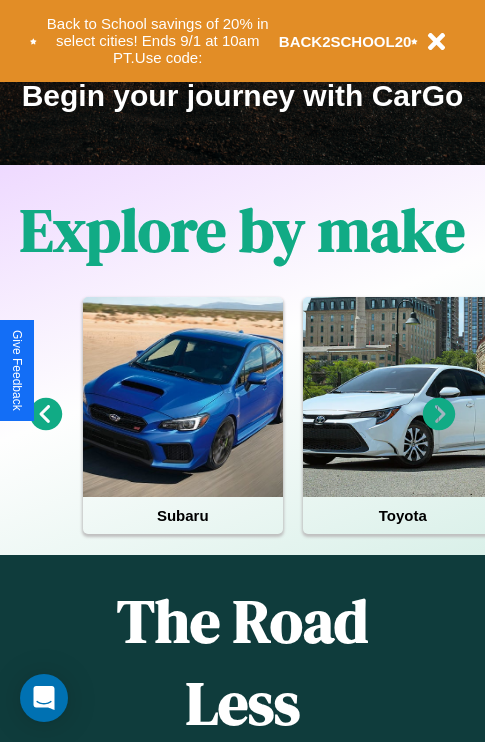 click 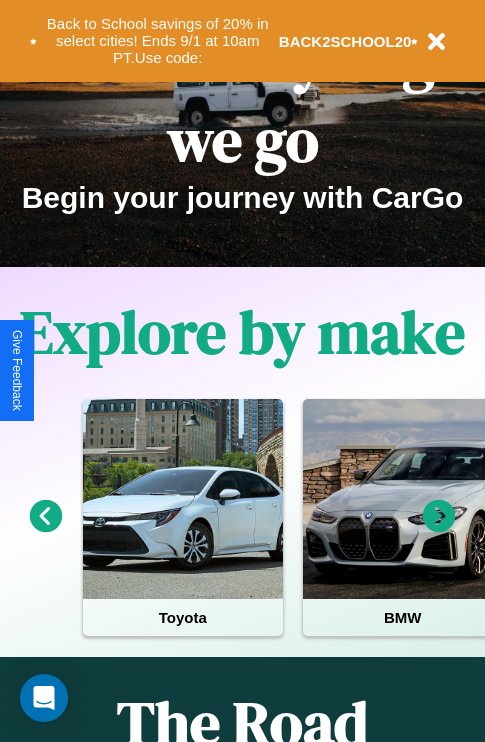 scroll, scrollTop: 0, scrollLeft: 0, axis: both 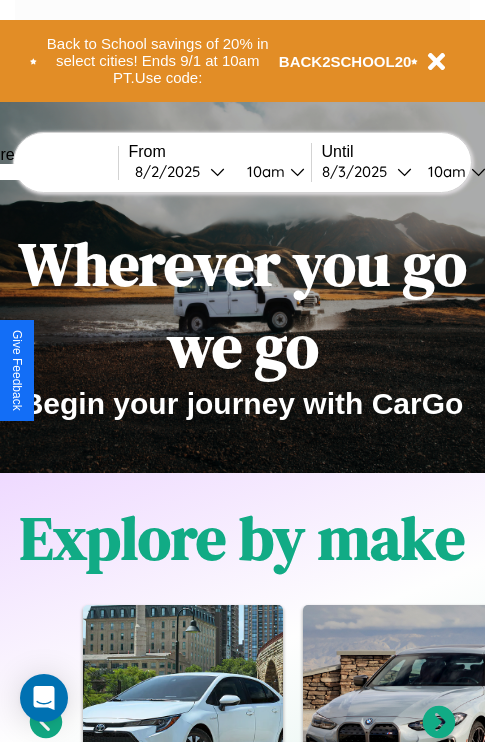 click at bounding box center (43, 172) 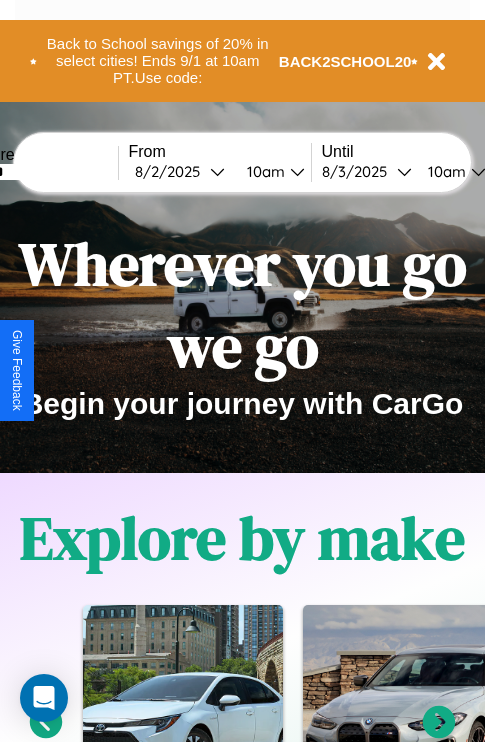 type on "******" 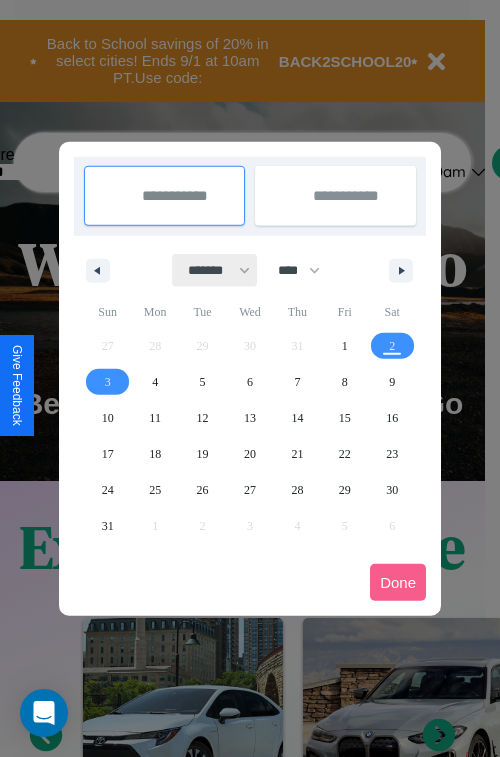 click on "******* ******** ***** ***** *** **** **** ****** ********* ******* ******** ********" at bounding box center (215, 270) 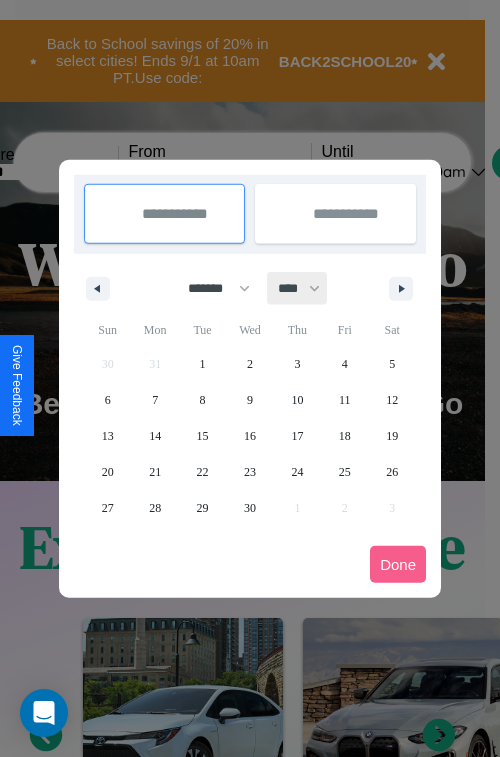click on "**** **** **** **** **** **** **** **** **** **** **** **** **** **** **** **** **** **** **** **** **** **** **** **** **** **** **** **** **** **** **** **** **** **** **** **** **** **** **** **** **** **** **** **** **** **** **** **** **** **** **** **** **** **** **** **** **** **** **** **** **** **** **** **** **** **** **** **** **** **** **** **** **** **** **** **** **** **** **** **** **** **** **** **** **** **** **** **** **** **** **** **** **** **** **** **** **** **** **** **** **** **** **** **** **** **** **** **** **** **** **** **** **** **** **** **** **** **** **** **** ****" at bounding box center [298, 288] 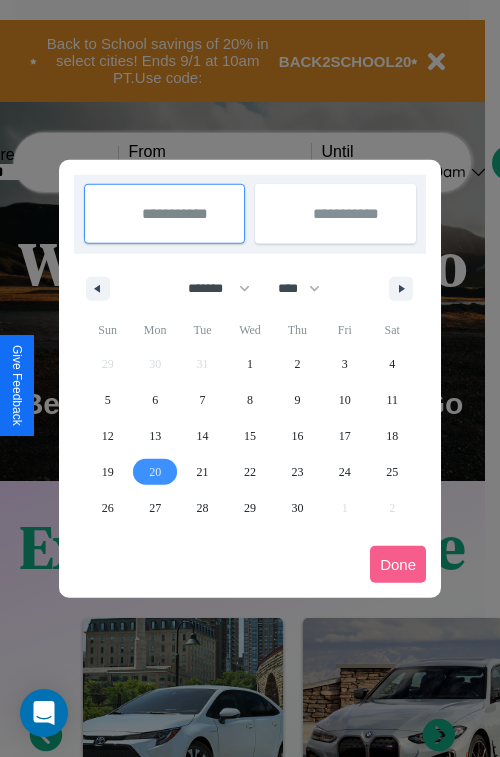 click on "20" at bounding box center [155, 472] 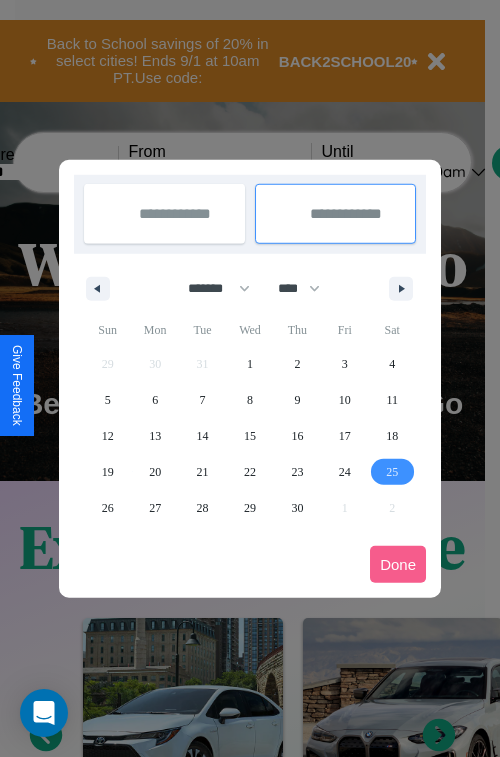 click on "25" at bounding box center [392, 472] 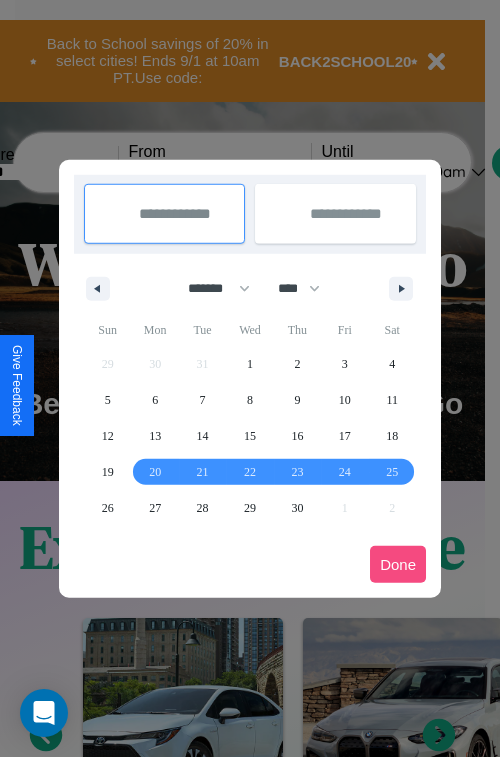 click on "Done" at bounding box center (398, 564) 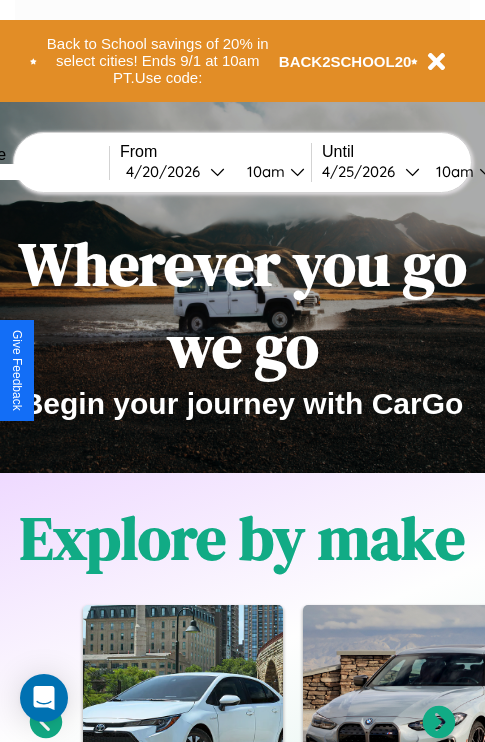 click on "10am" at bounding box center (263, 171) 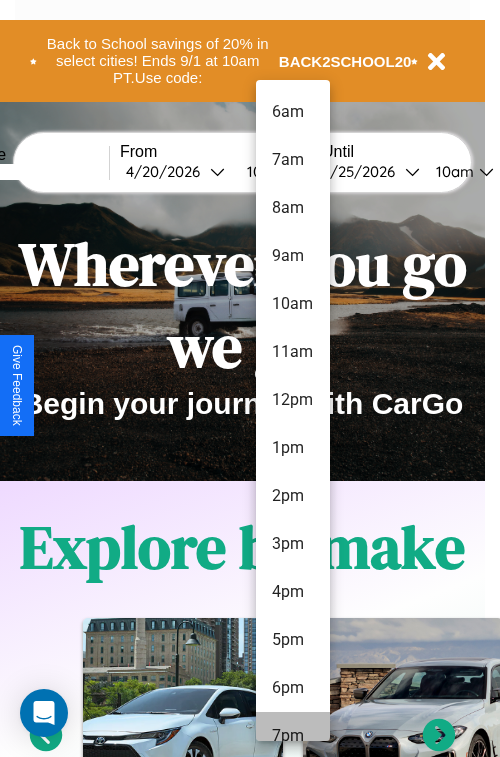 click on "7pm" at bounding box center (293, 736) 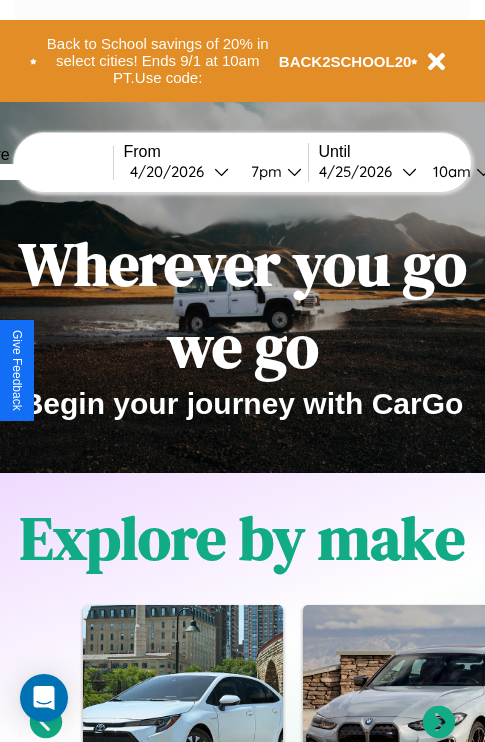 scroll, scrollTop: 0, scrollLeft: 74, axis: horizontal 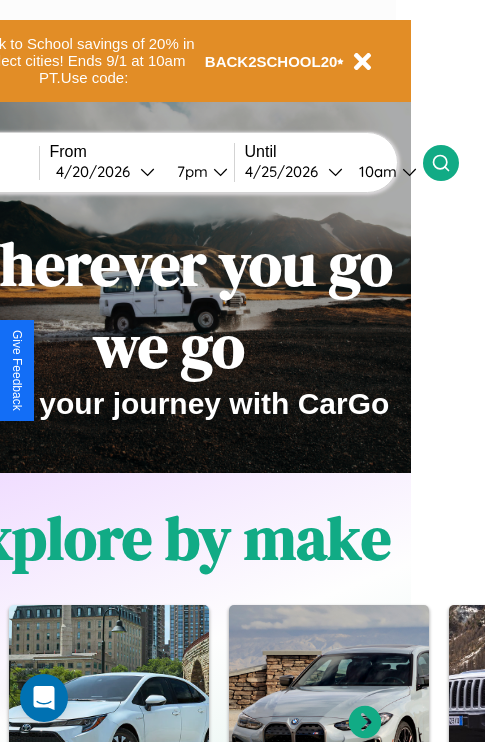 click 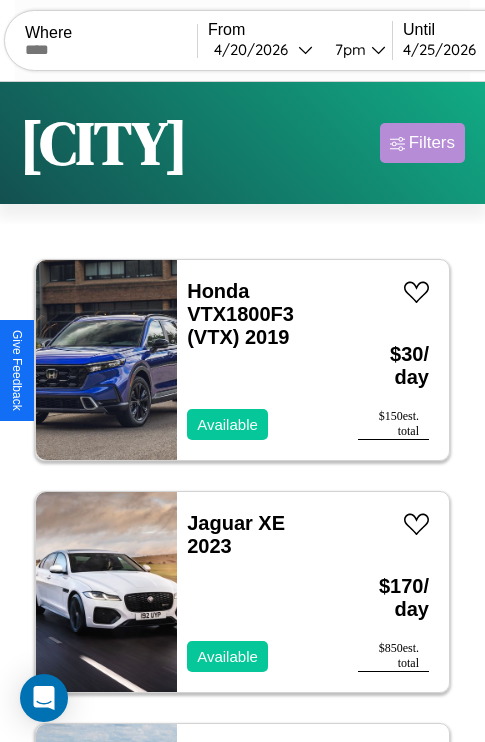 click on "Filters" at bounding box center [432, 143] 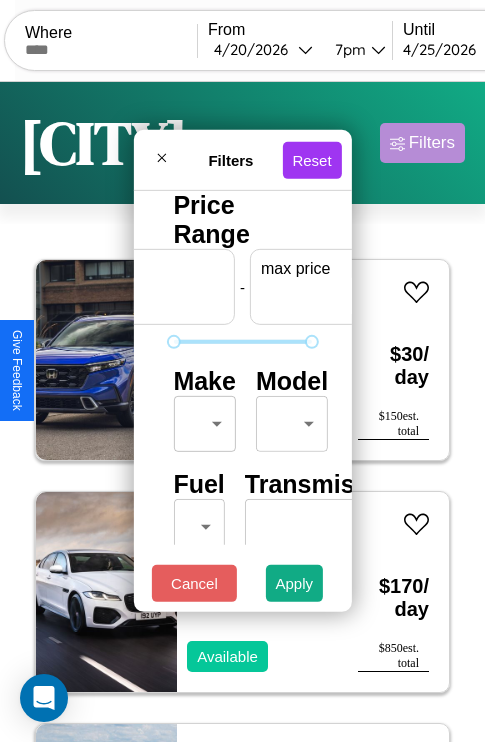 scroll, scrollTop: 0, scrollLeft: 124, axis: horizontal 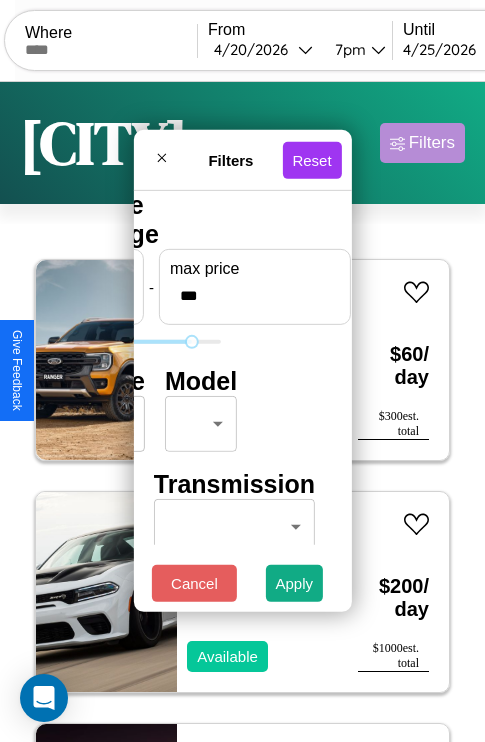 type on "***" 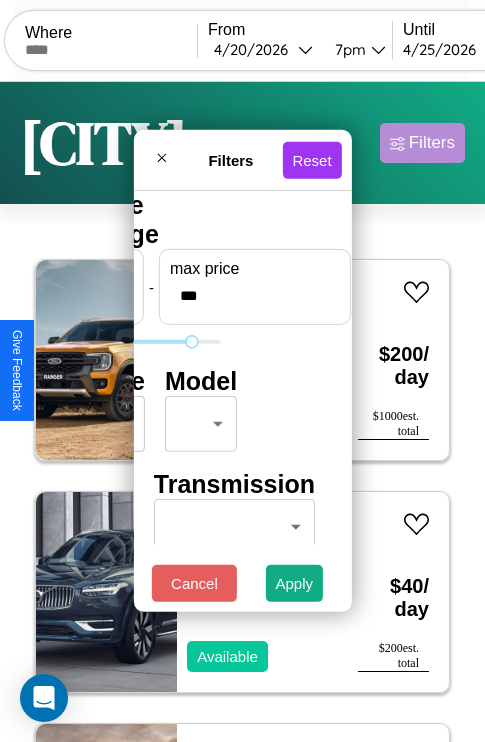 scroll, scrollTop: 0, scrollLeft: 0, axis: both 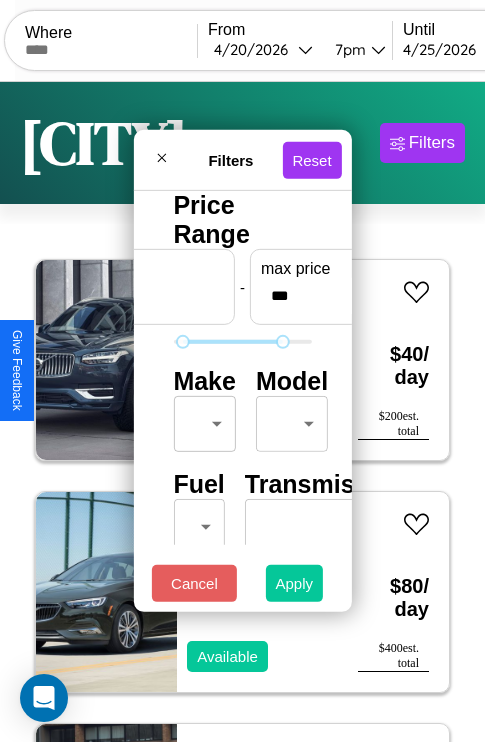 type on "**" 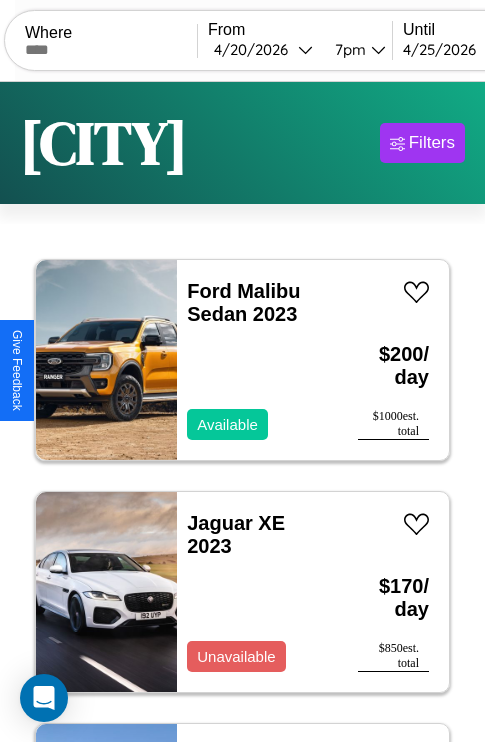 scroll, scrollTop: 94, scrollLeft: 0, axis: vertical 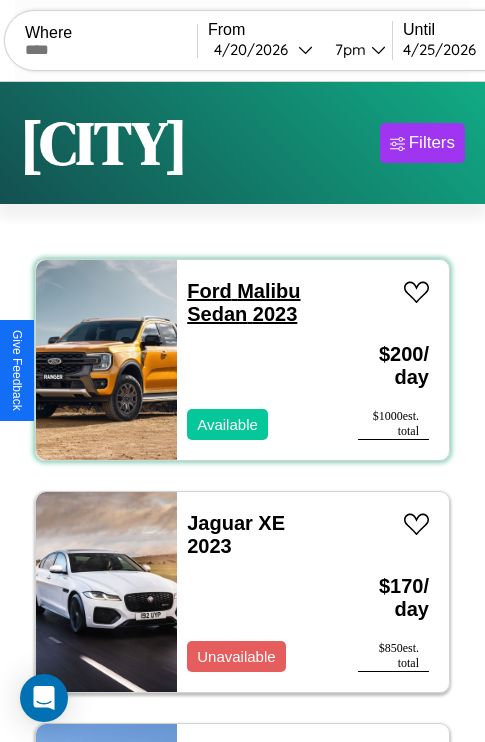 click on "Ford   Malibu Sedan   2023" at bounding box center [243, 302] 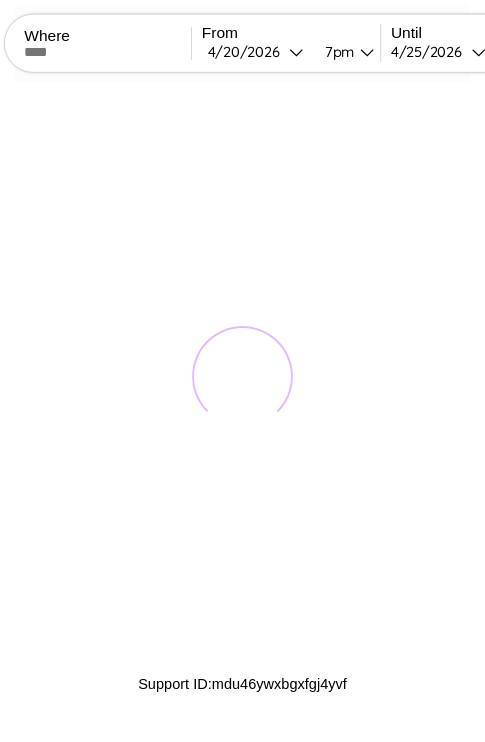 scroll, scrollTop: 0, scrollLeft: 0, axis: both 